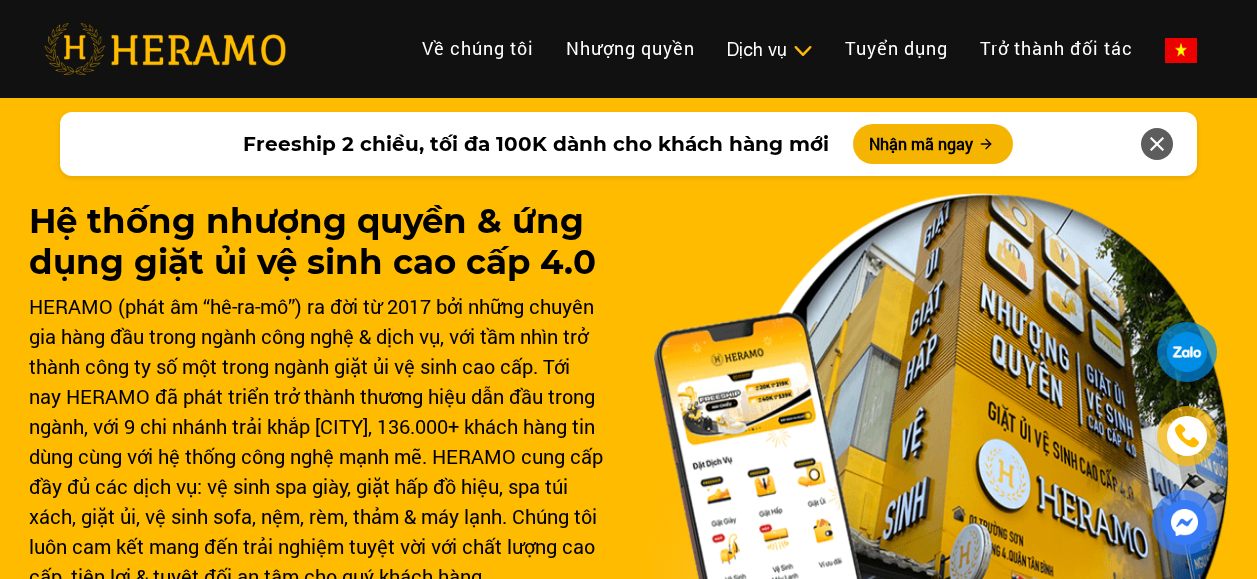 scroll, scrollTop: 97, scrollLeft: 0, axis: vertical 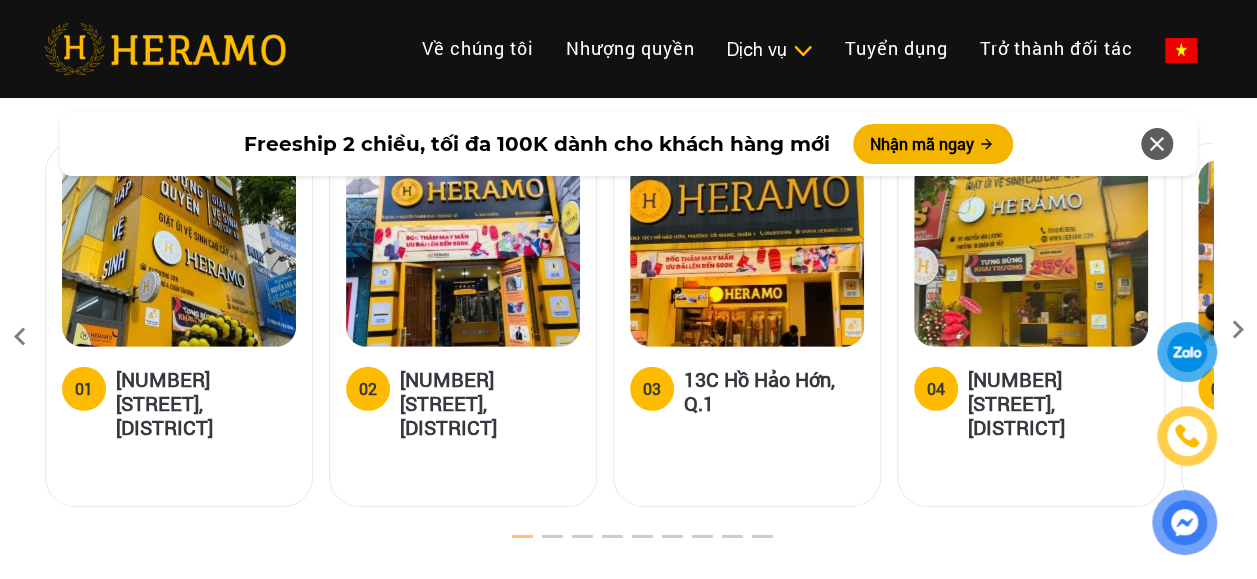 click at bounding box center (1238, 336) 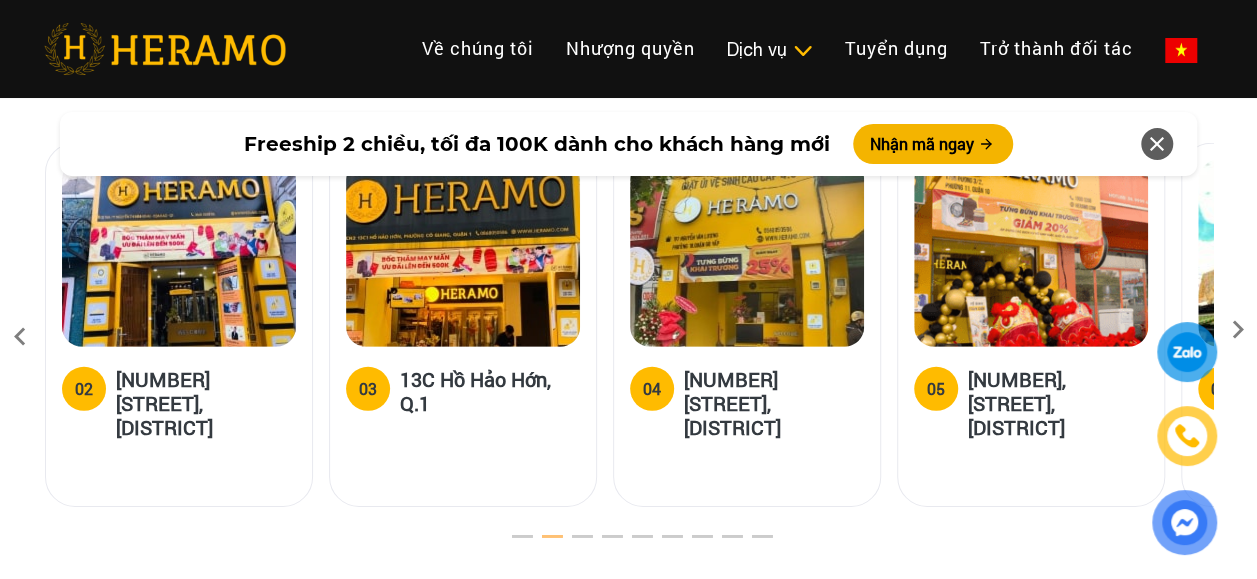 click at bounding box center (1187, 436) 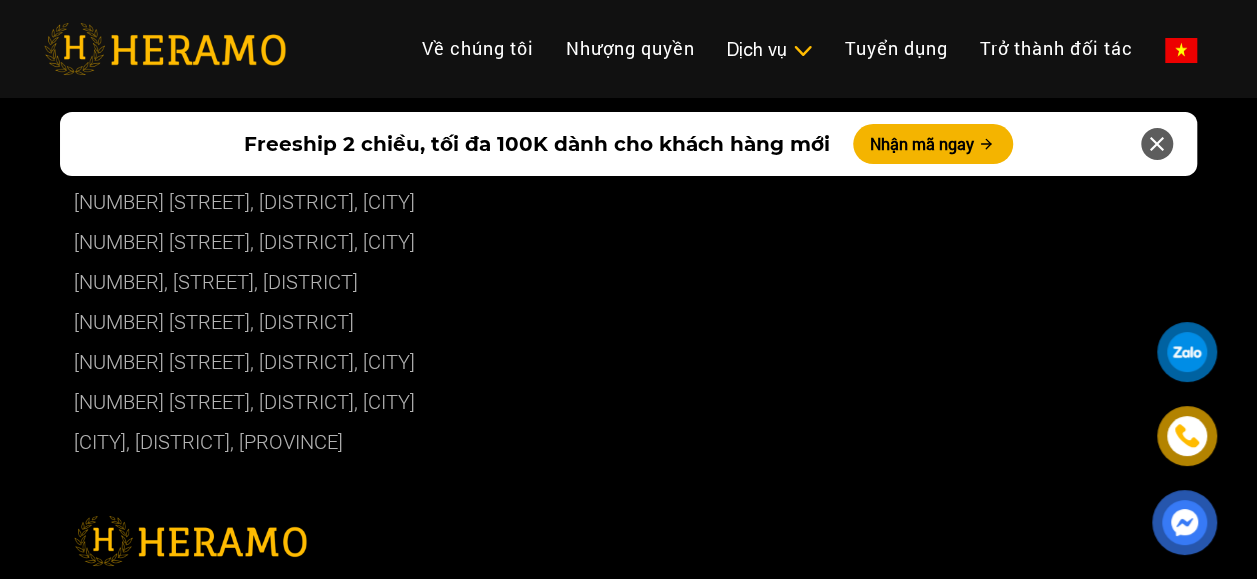 scroll, scrollTop: 10874, scrollLeft: 0, axis: vertical 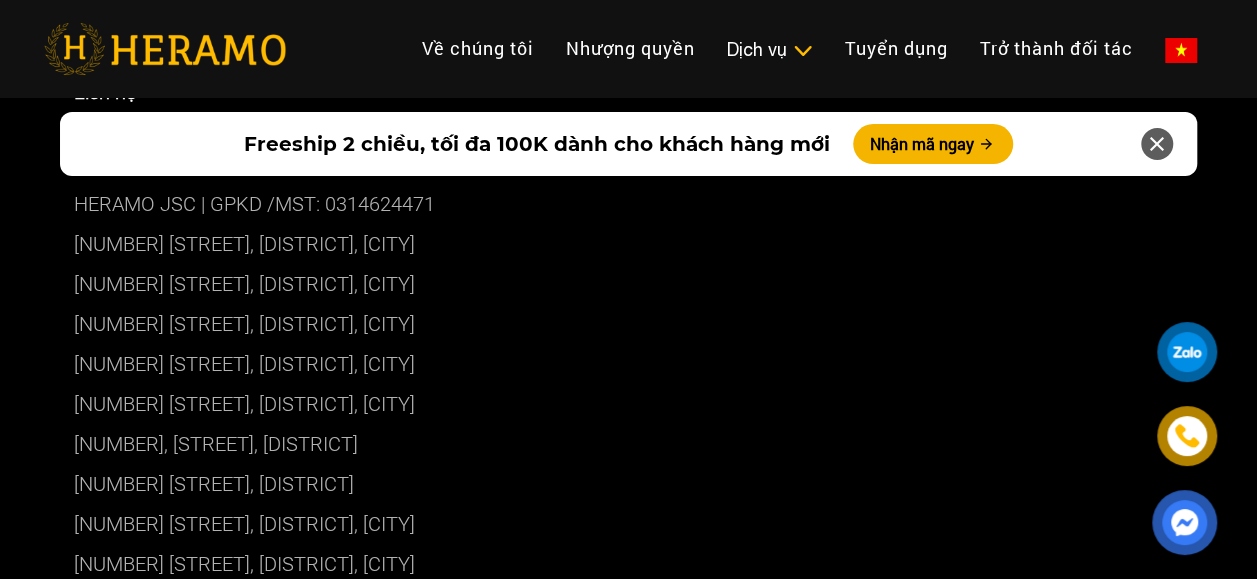 click on "[BRANCH_NUMBER]: [NUMBER] [STREET], [WARD], [DISTRICT], [CITY]" at bounding box center [629, 284] 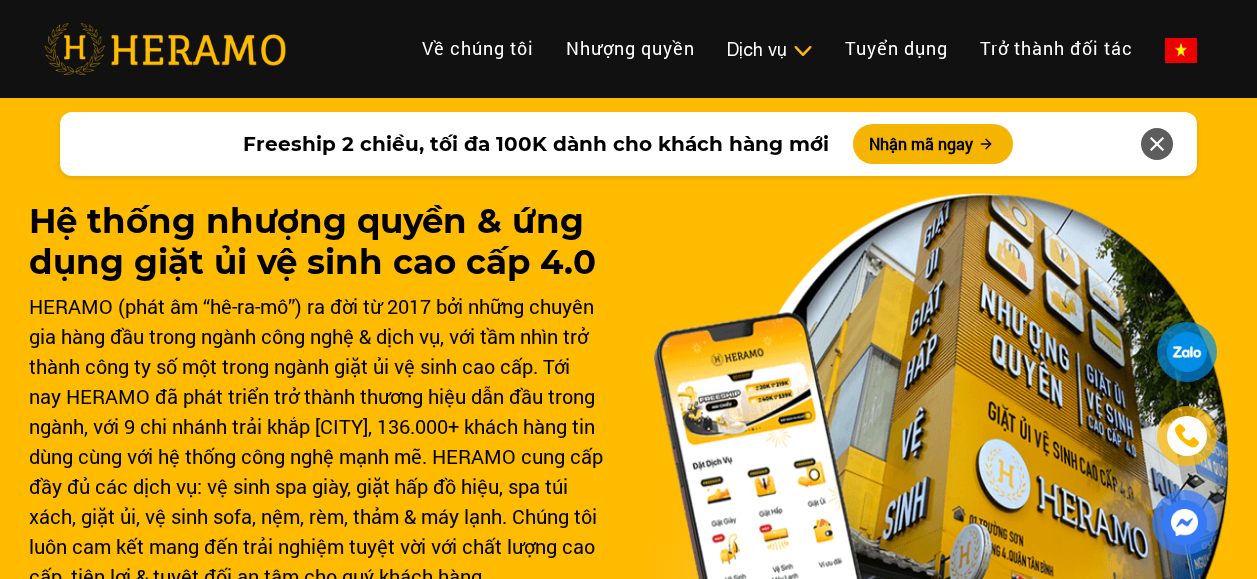 scroll, scrollTop: 47, scrollLeft: 0, axis: vertical 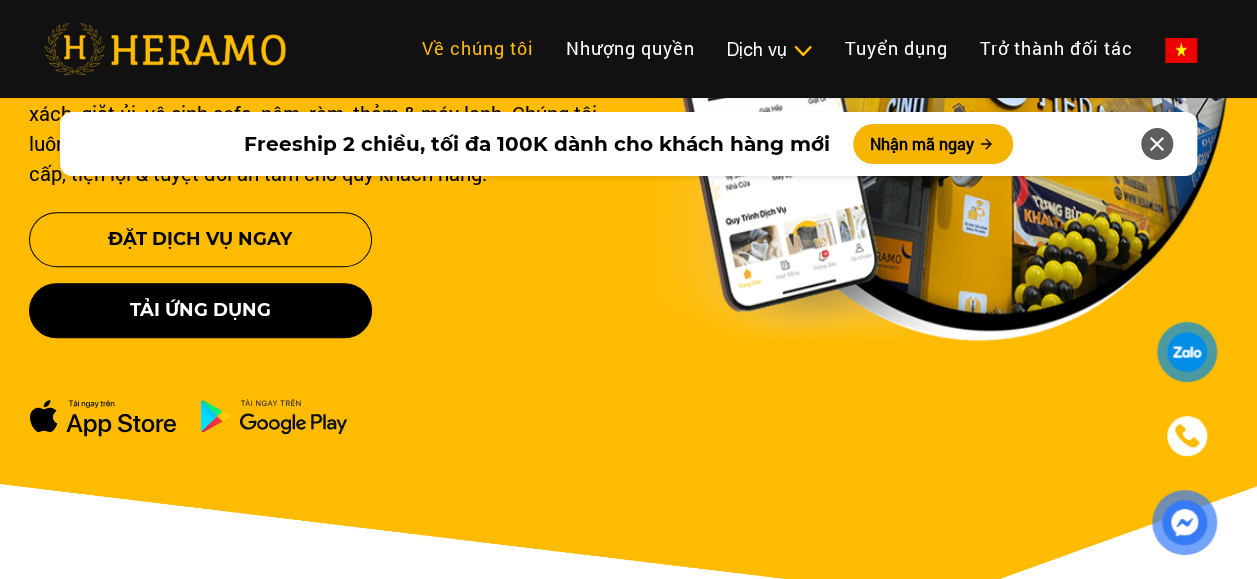 click on "Về chúng tôi" at bounding box center [478, 48] 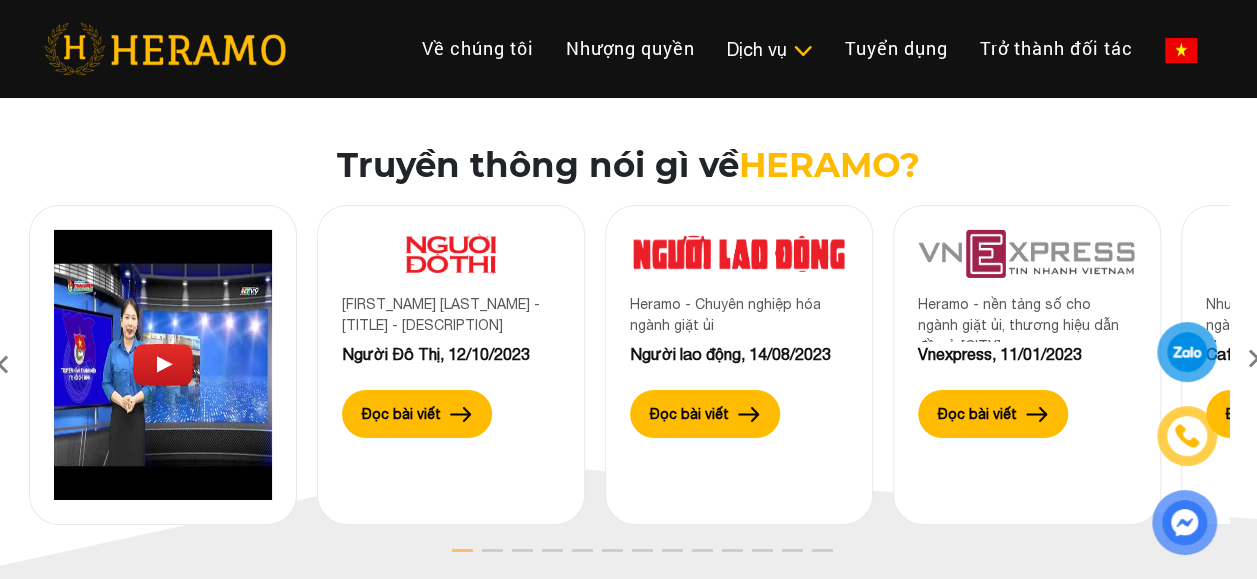 scroll, scrollTop: 3307, scrollLeft: 0, axis: vertical 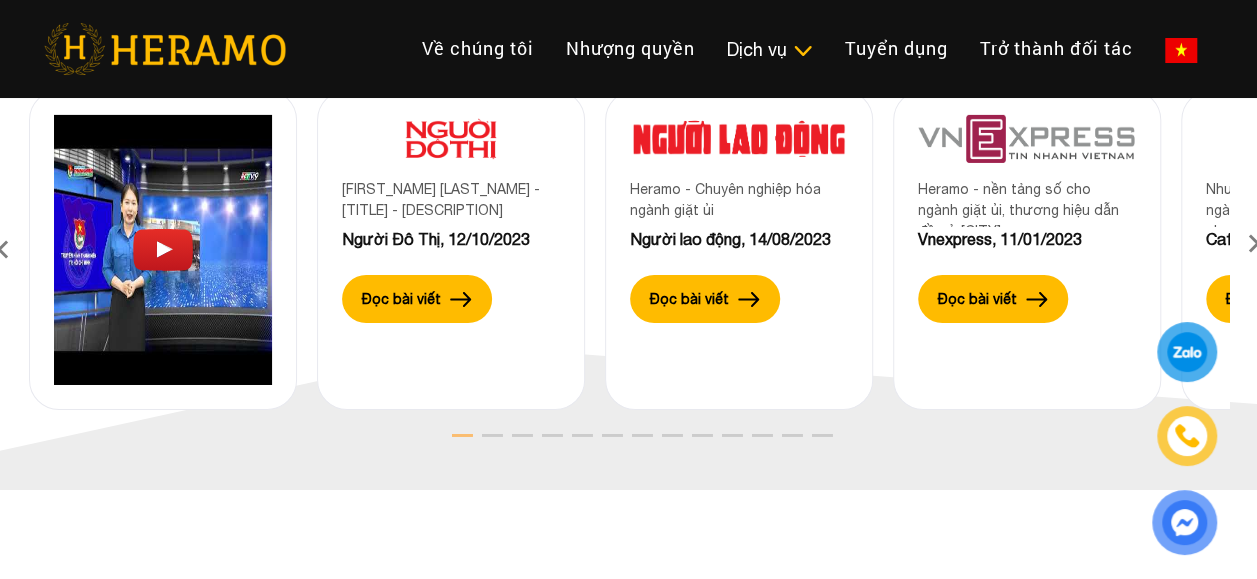 click at bounding box center [1254, 250] 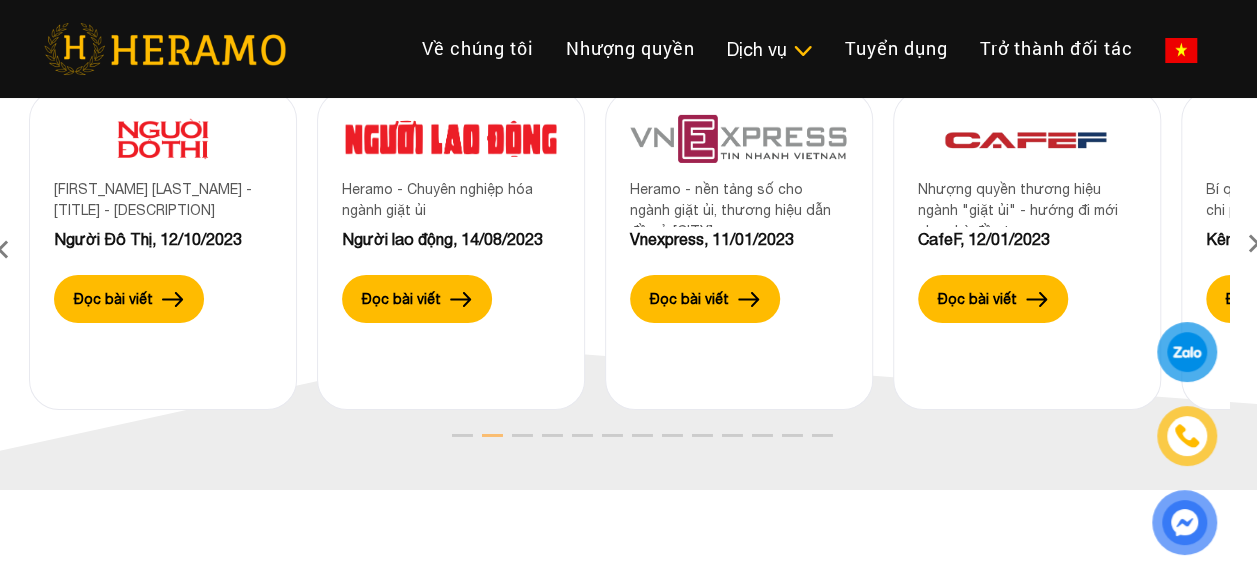 click at bounding box center [1254, 250] 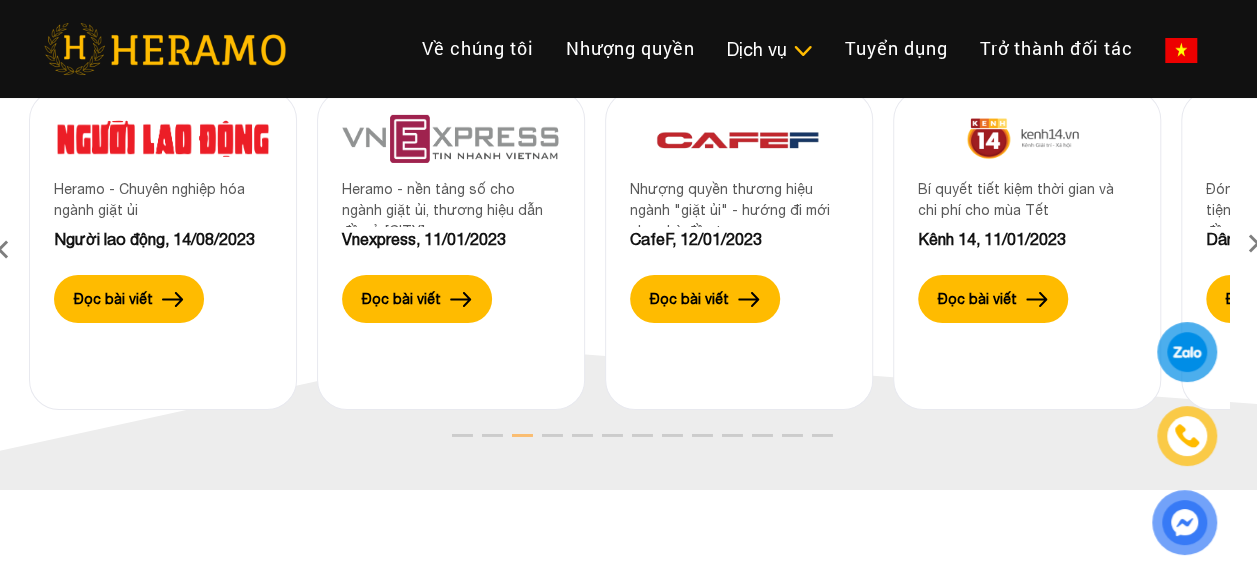 click at bounding box center [1254, 250] 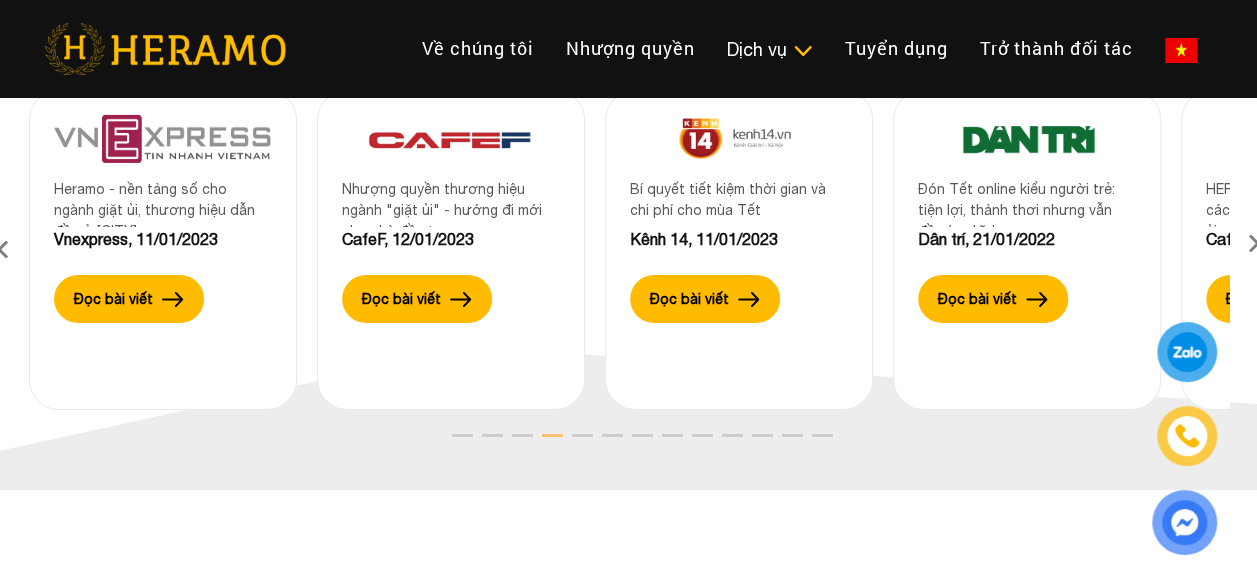 click at bounding box center (1254, 250) 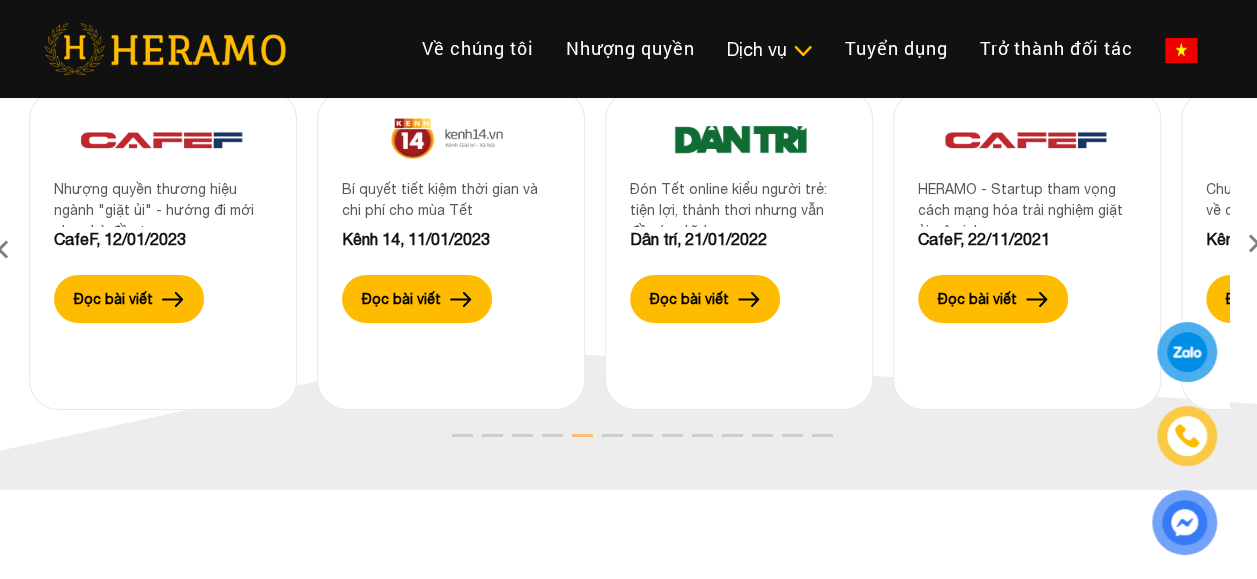 click at bounding box center (1254, 250) 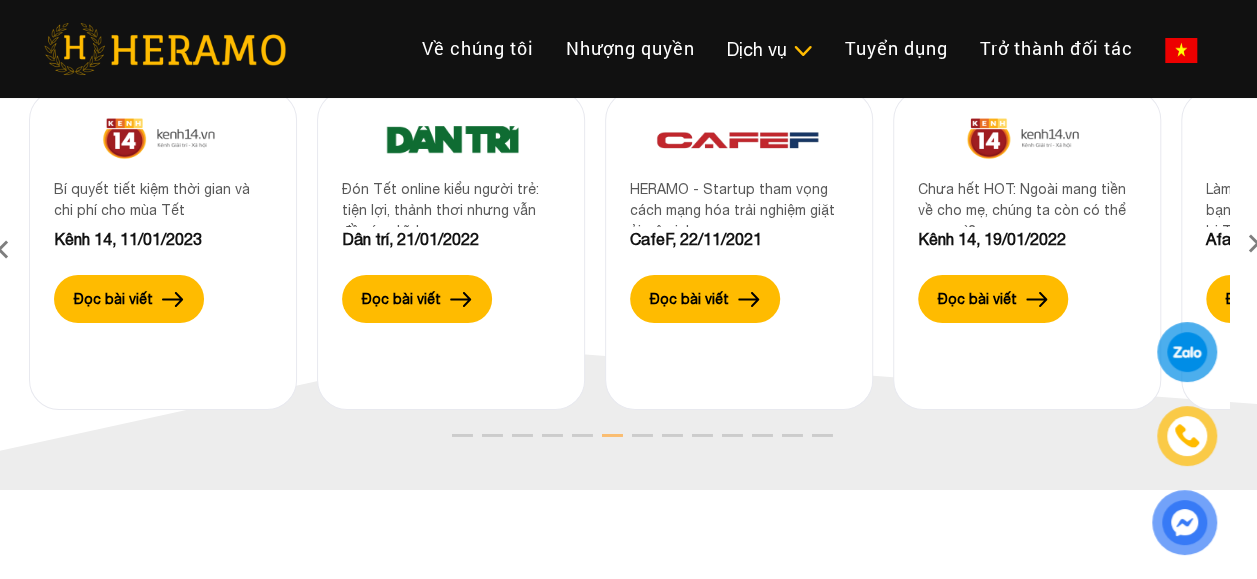 click at bounding box center [1254, 250] 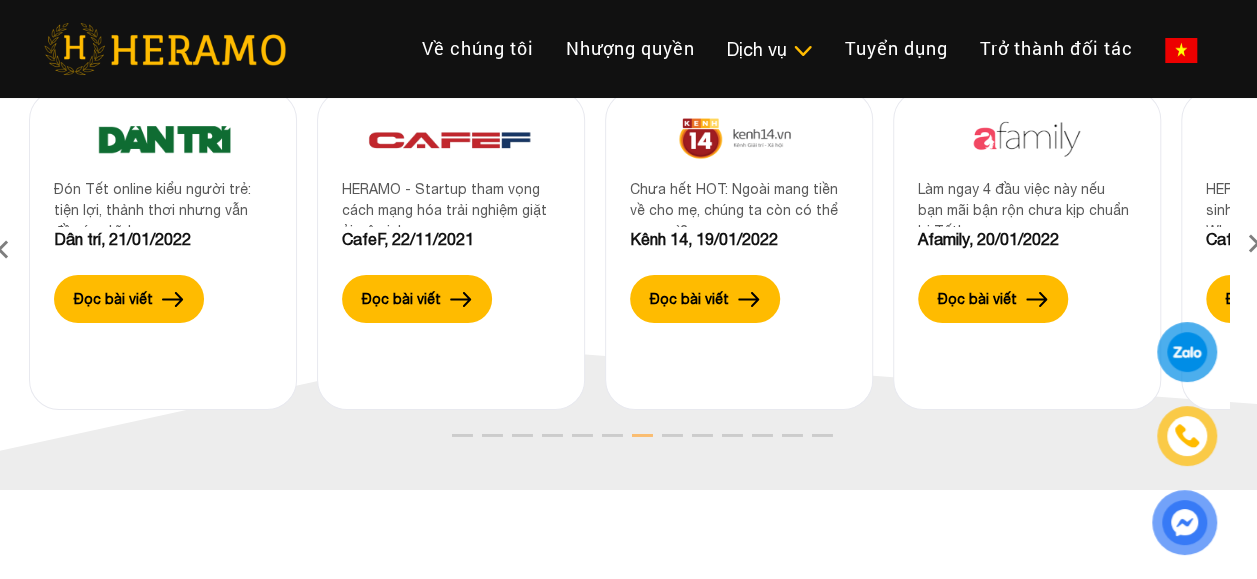 click at bounding box center [1254, 250] 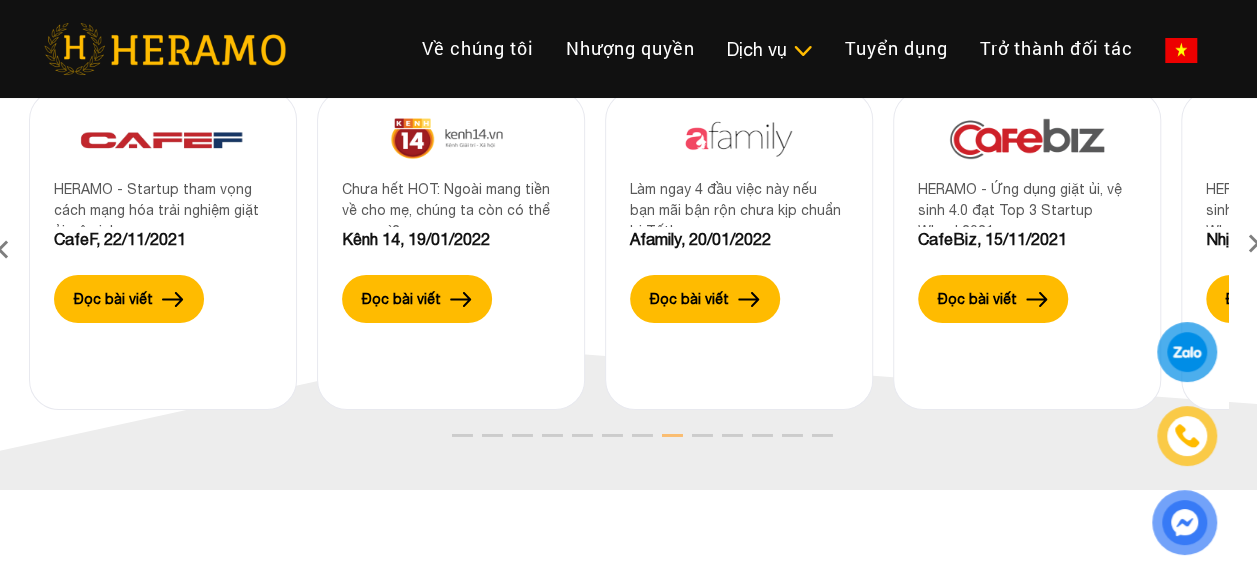 click at bounding box center [1254, 250] 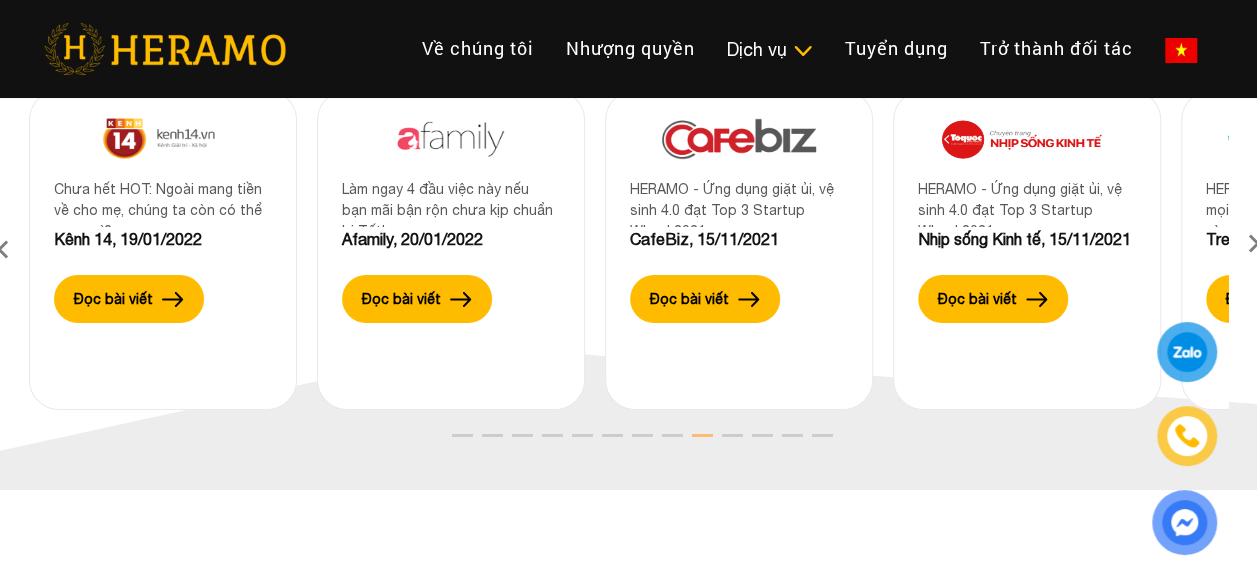 click at bounding box center [1254, 250] 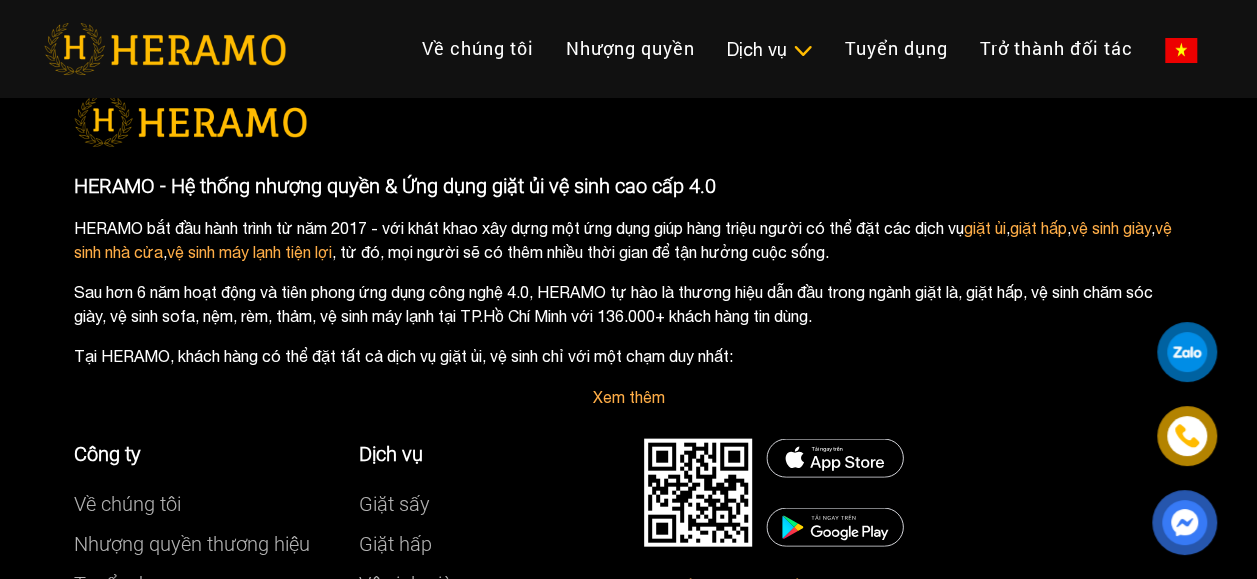 scroll, scrollTop: 6086, scrollLeft: 0, axis: vertical 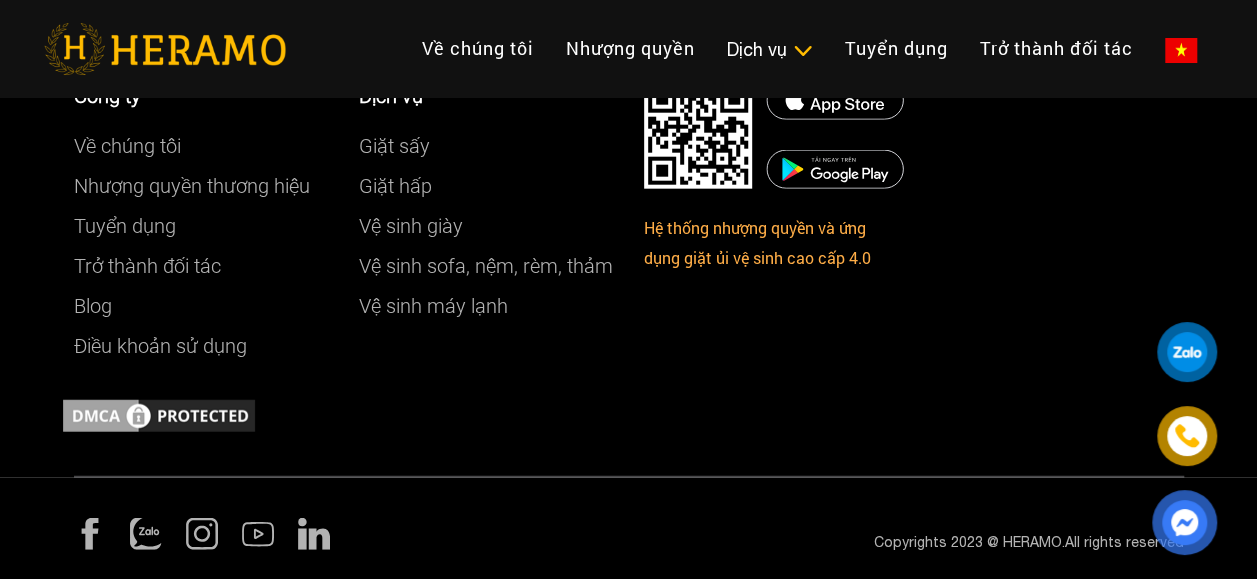 click on "Facebook Zalo Instagram Youtube LinkedIn" at bounding box center [344, 542] 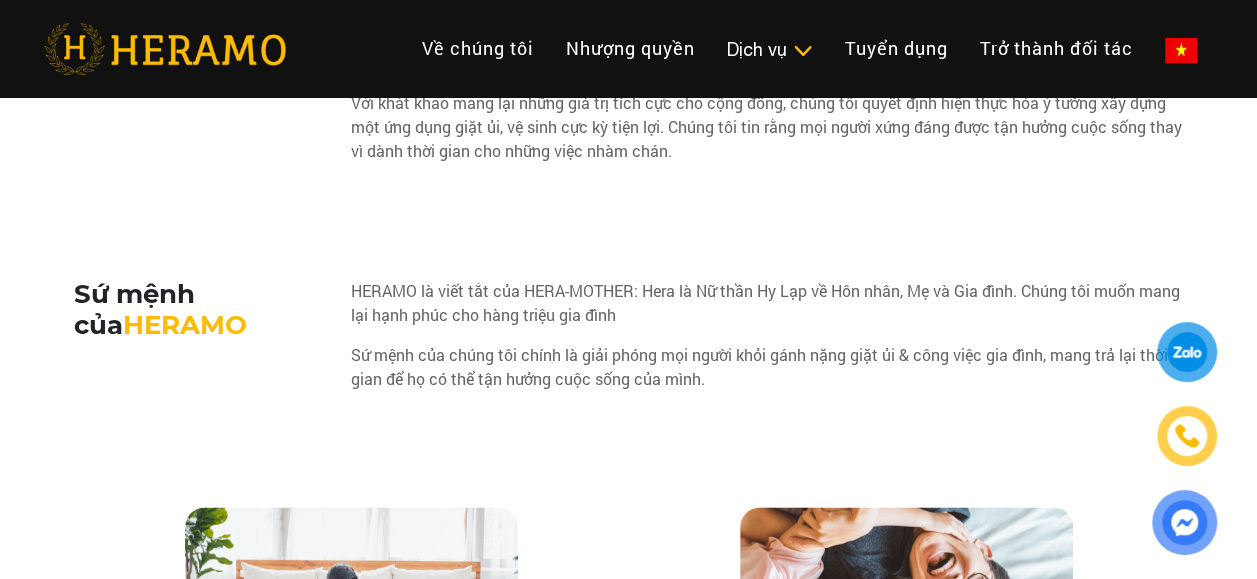 scroll, scrollTop: 1258, scrollLeft: 0, axis: vertical 